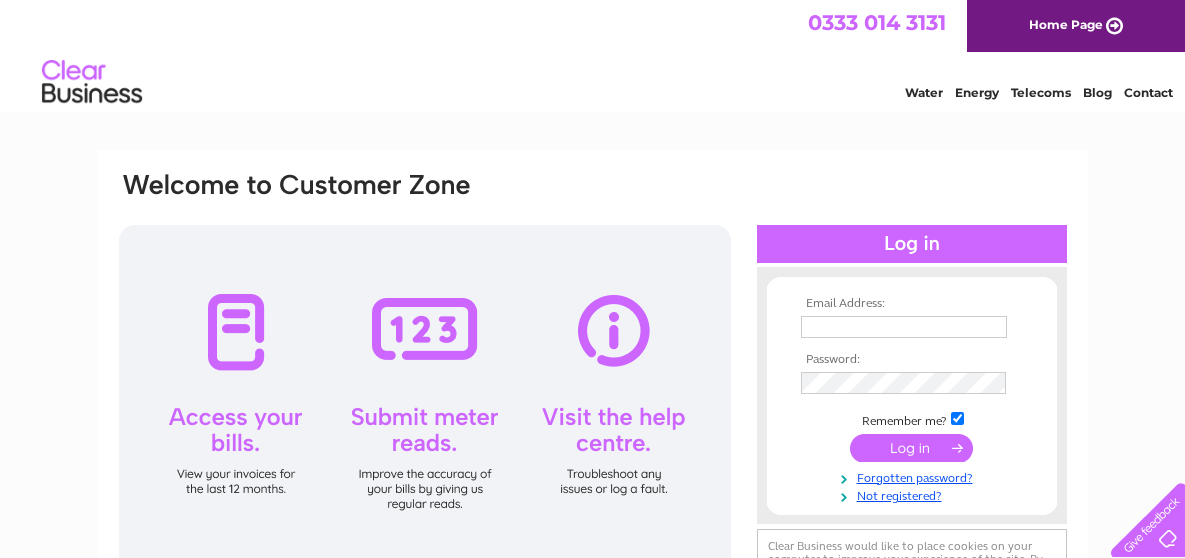 scroll, scrollTop: 0, scrollLeft: 0, axis: both 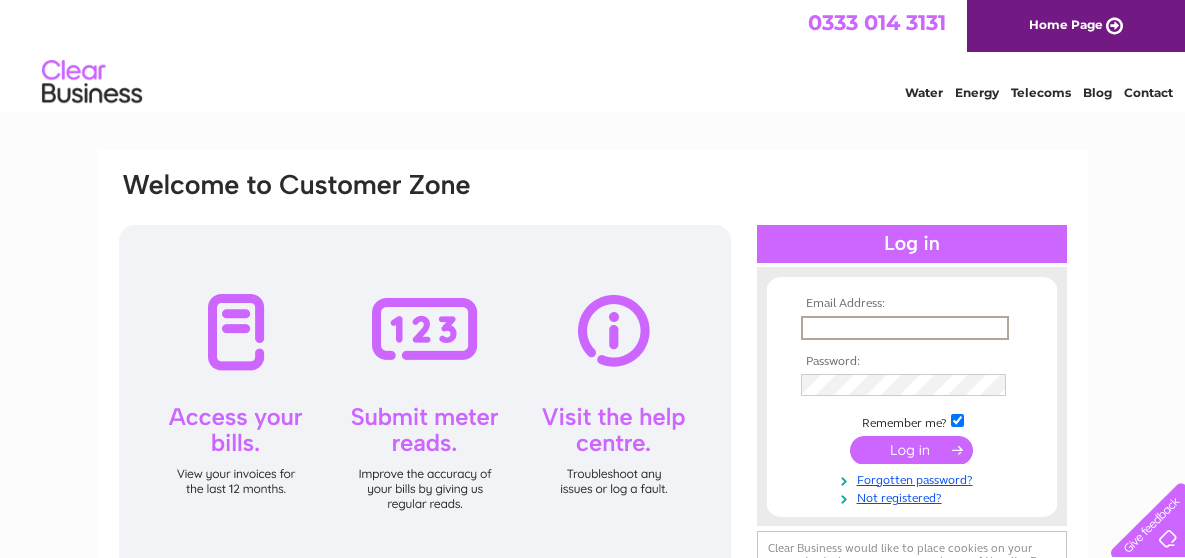type on "[EMAIL_ADDRESS][DOMAIN_NAME]" 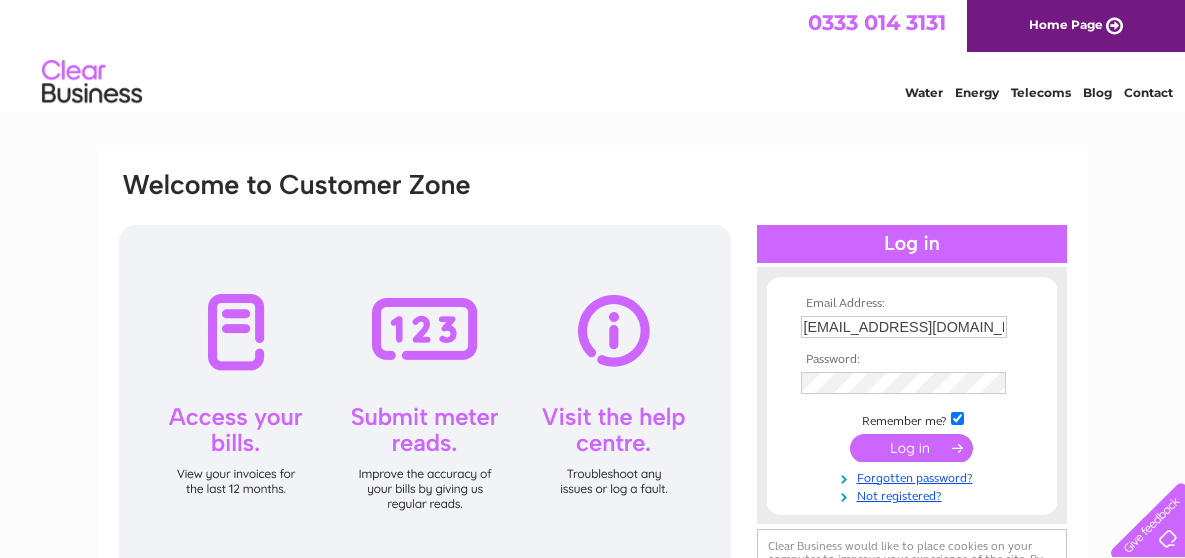 click at bounding box center [911, 448] 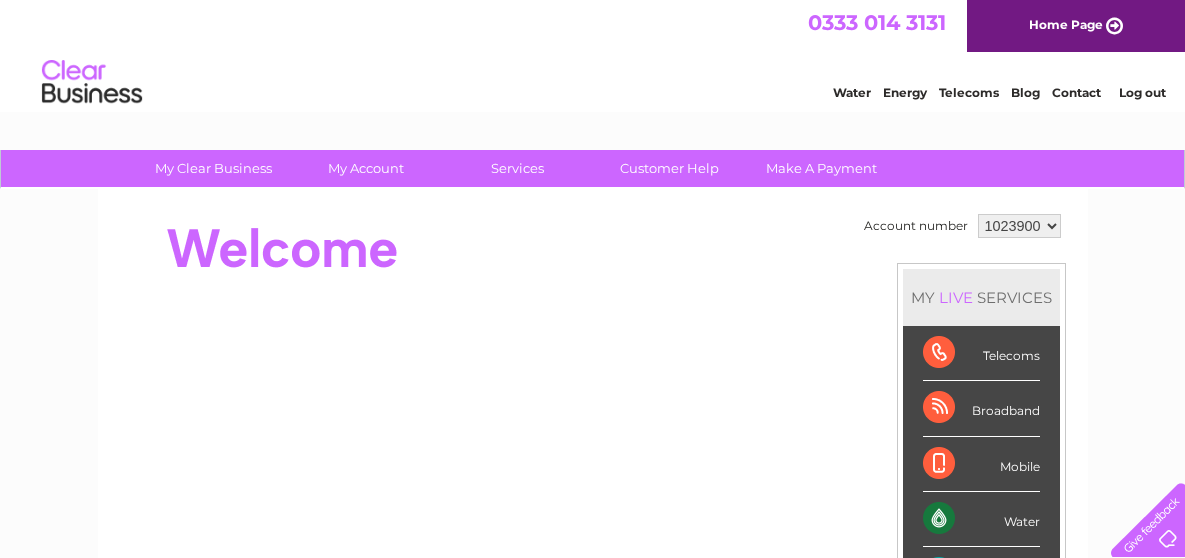 scroll, scrollTop: 0, scrollLeft: 0, axis: both 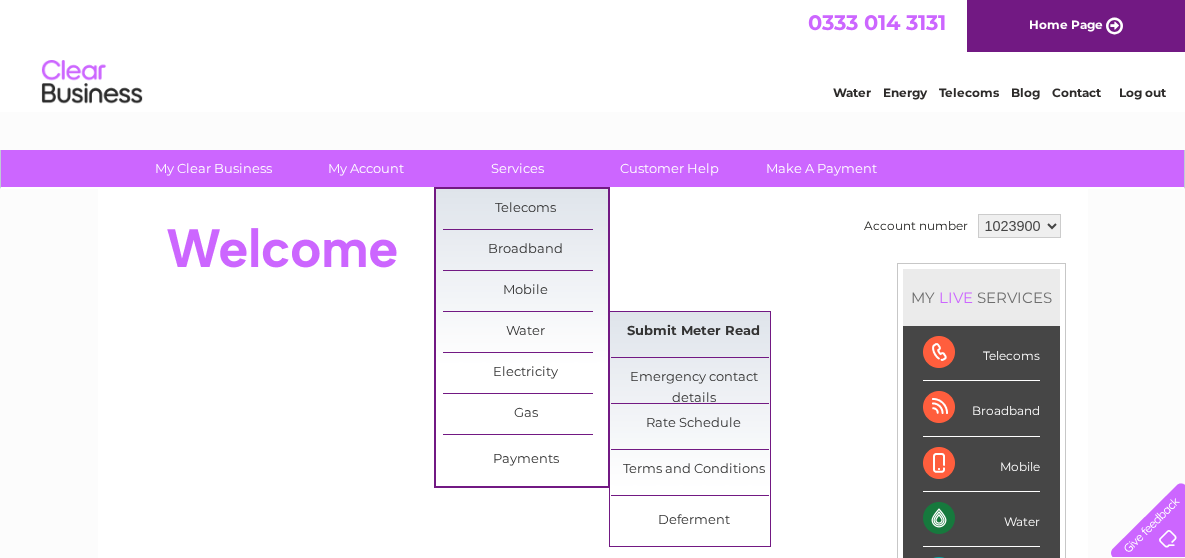 click on "Submit Meter Read" at bounding box center [693, 332] 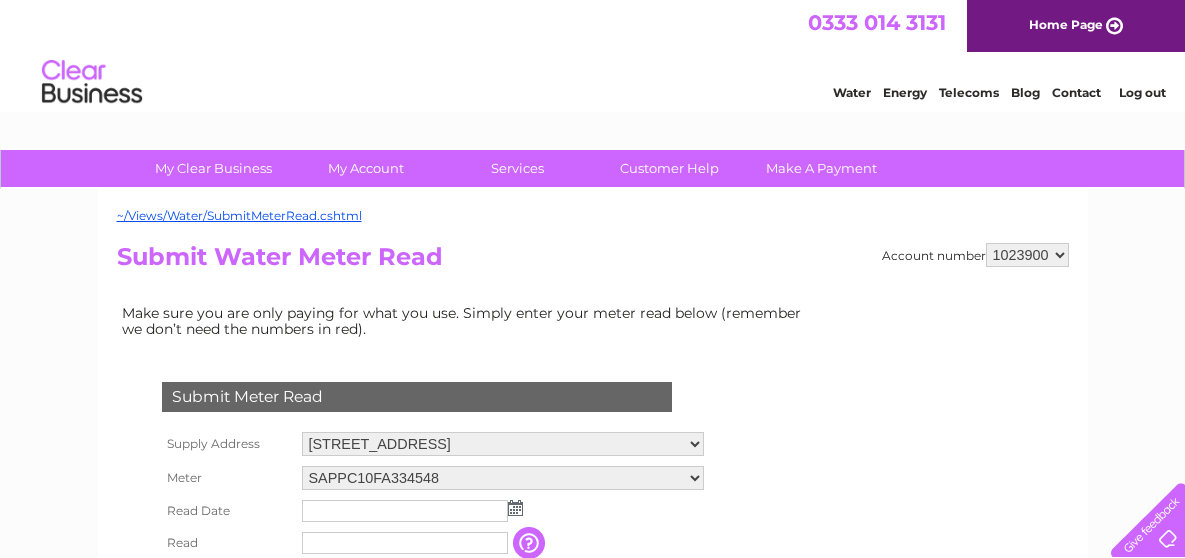 scroll, scrollTop: 0, scrollLeft: 0, axis: both 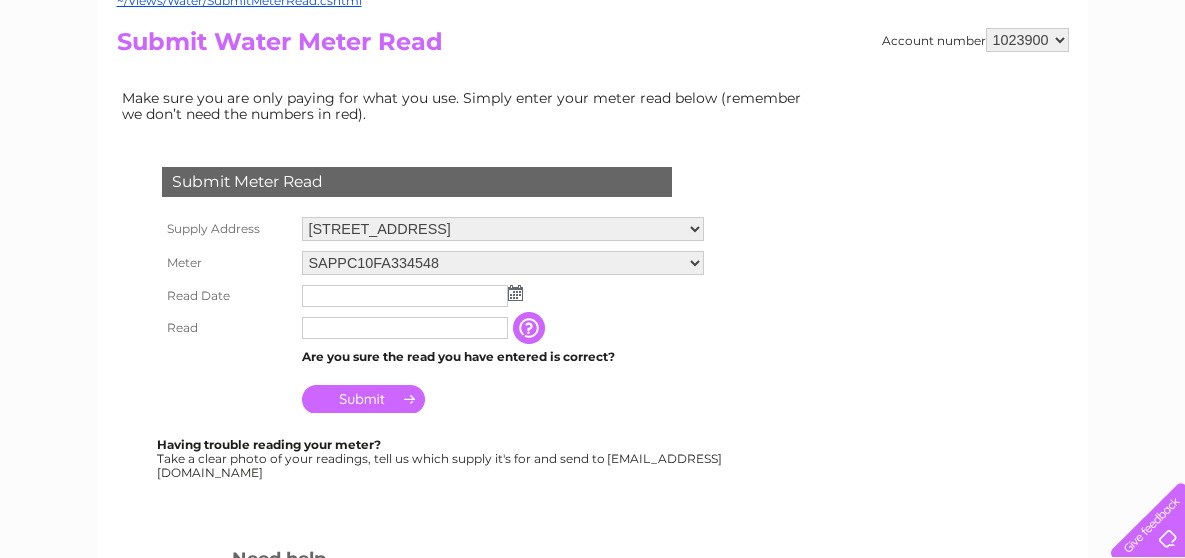 click at bounding box center [515, 293] 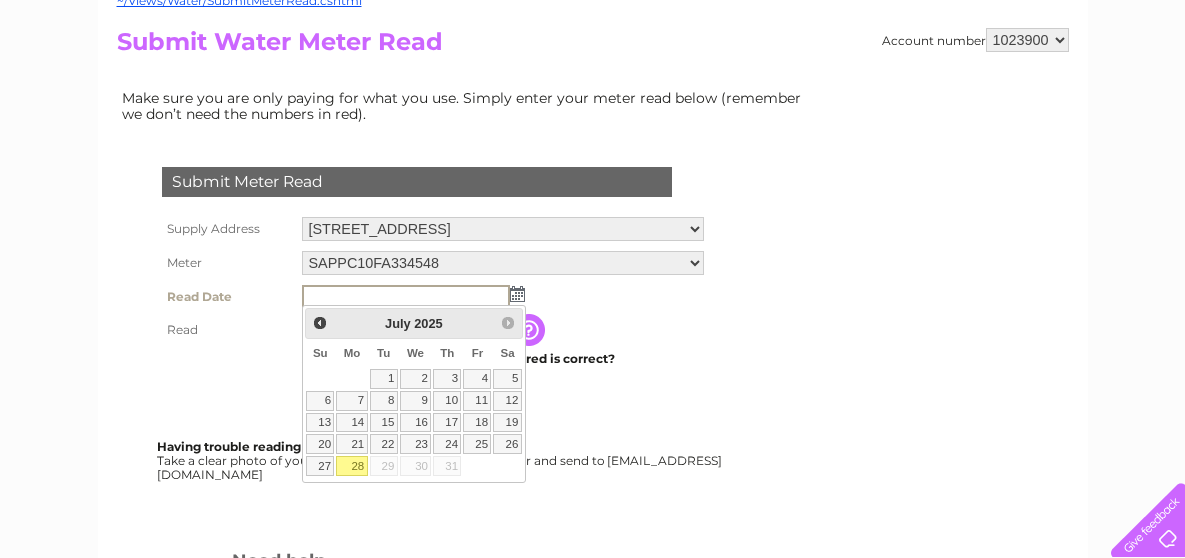 click on "28" at bounding box center [351, 466] 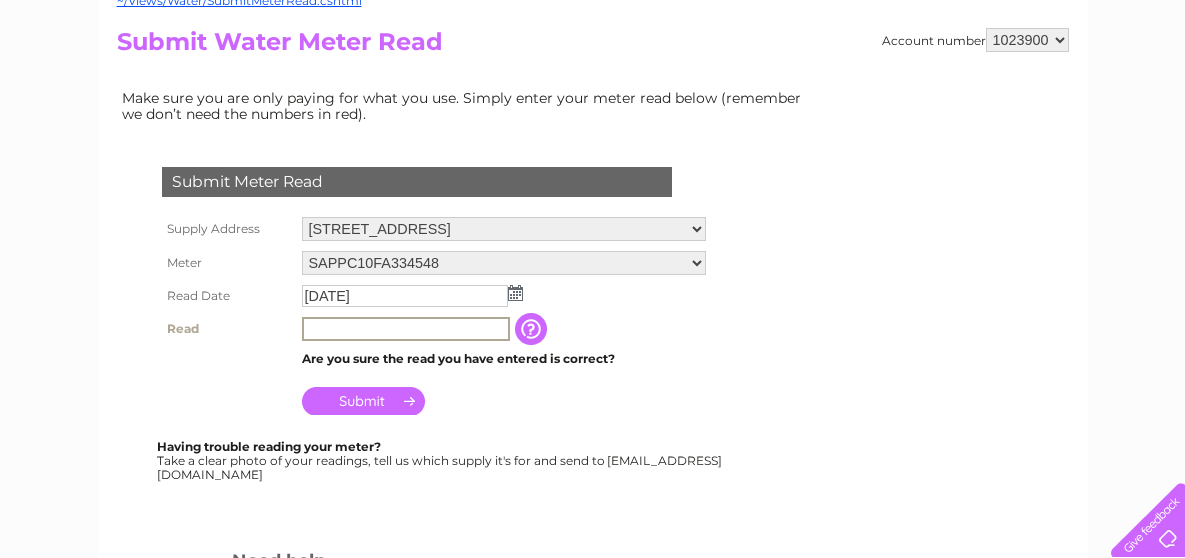click at bounding box center (406, 329) 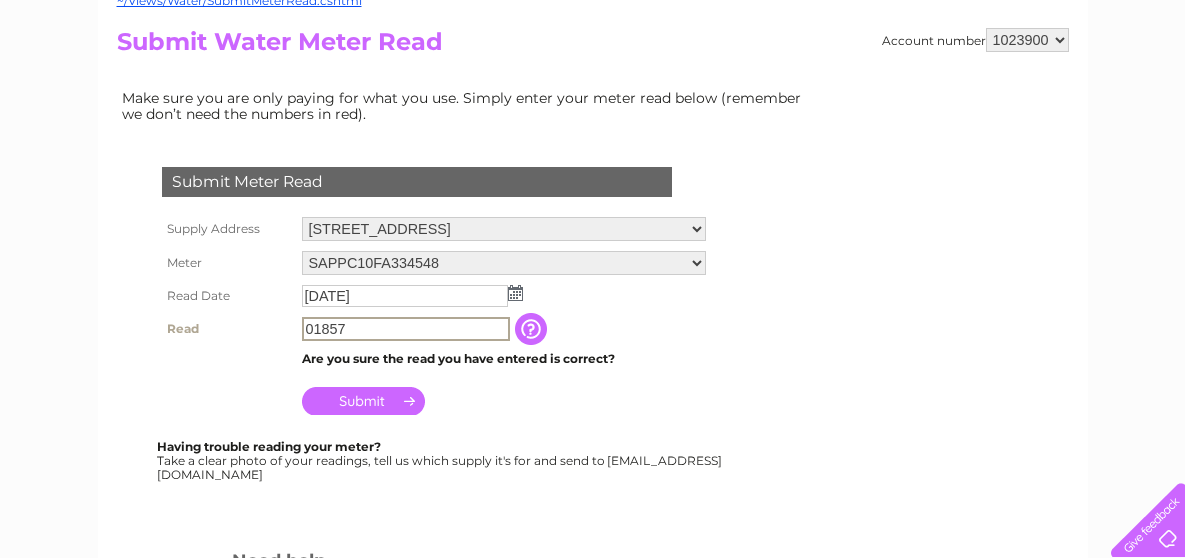 type on "01857" 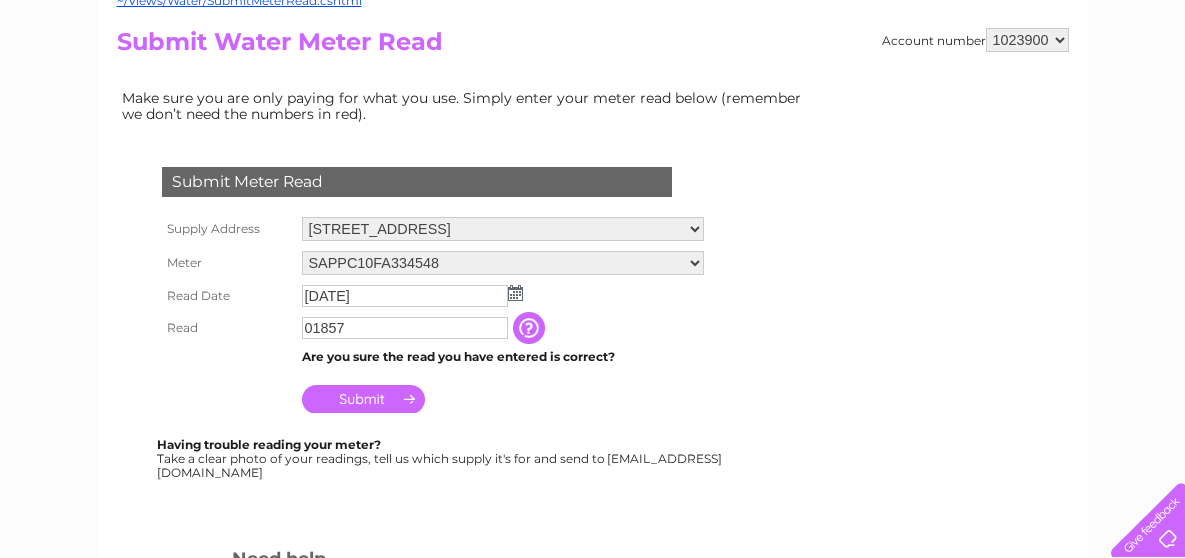 click on "Submit" at bounding box center [363, 399] 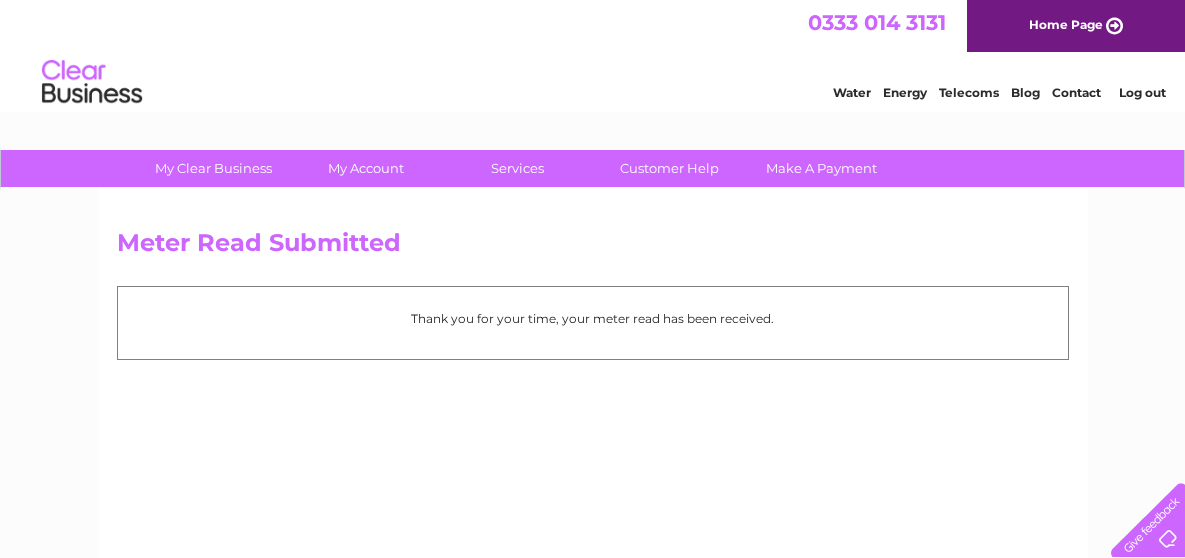 scroll, scrollTop: 0, scrollLeft: 0, axis: both 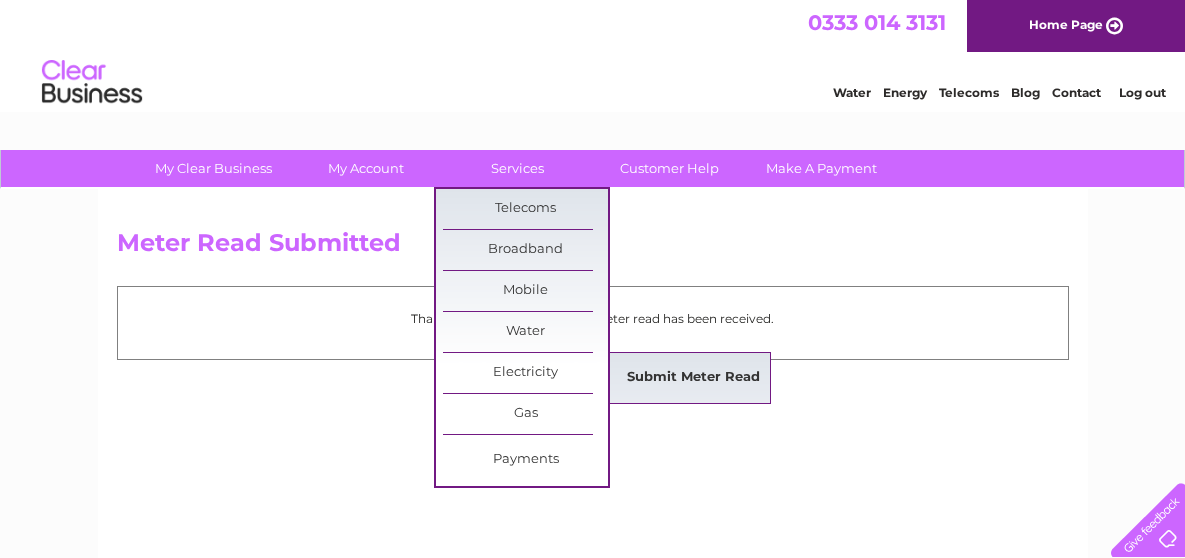 click on "Submit Meter Read" at bounding box center [693, 378] 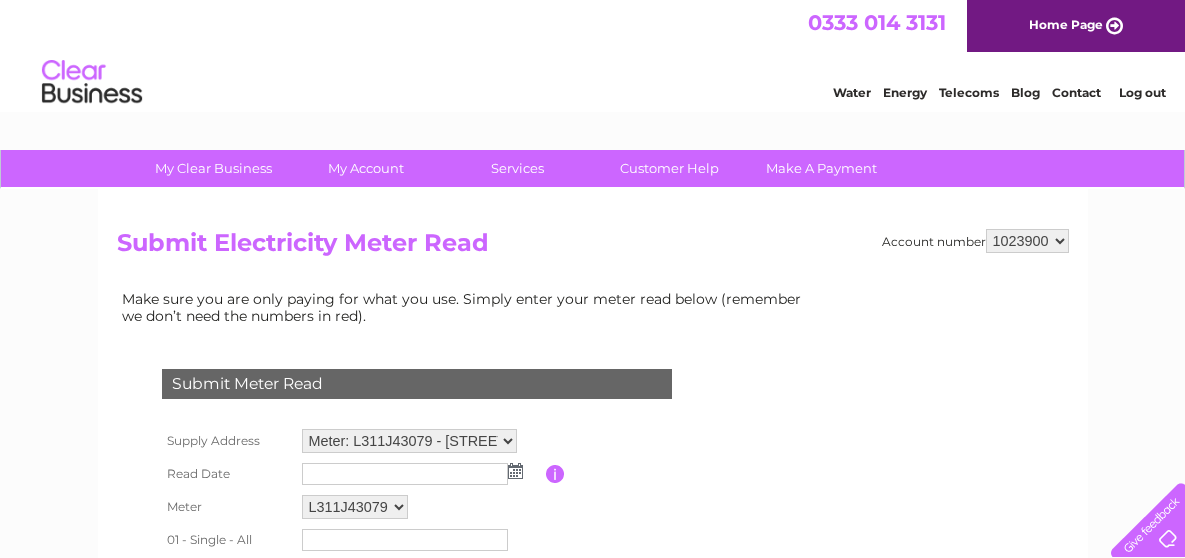 scroll, scrollTop: 0, scrollLeft: 0, axis: both 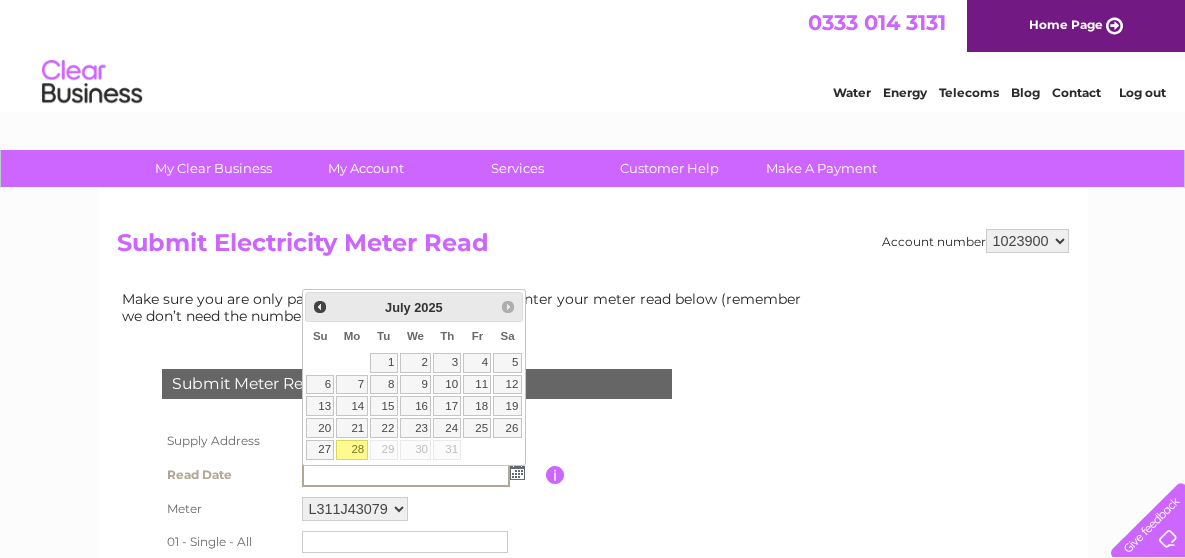 click on "28" at bounding box center (351, 450) 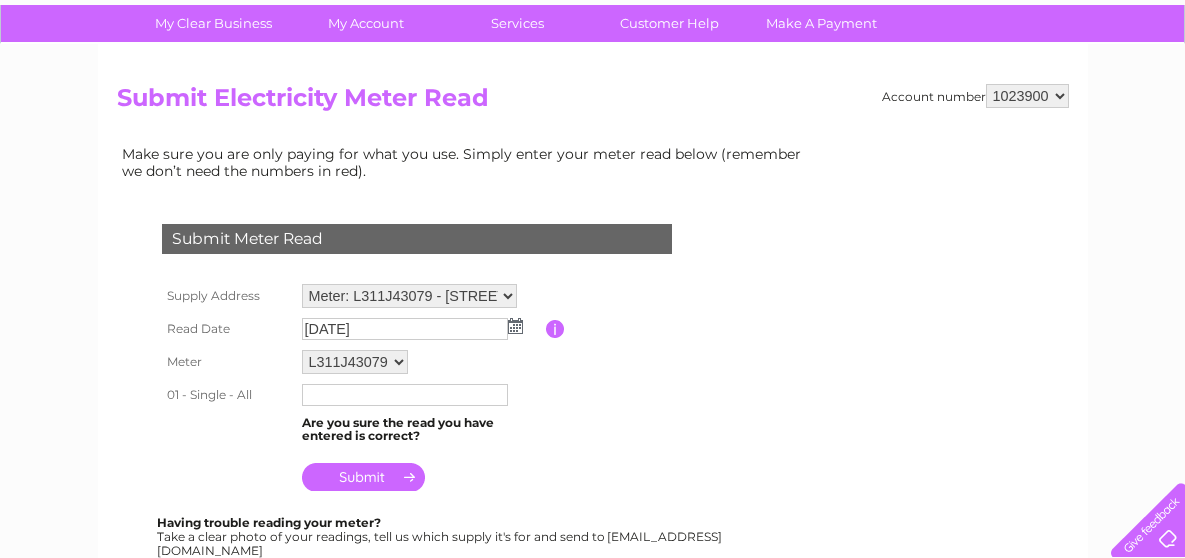 scroll, scrollTop: 147, scrollLeft: 0, axis: vertical 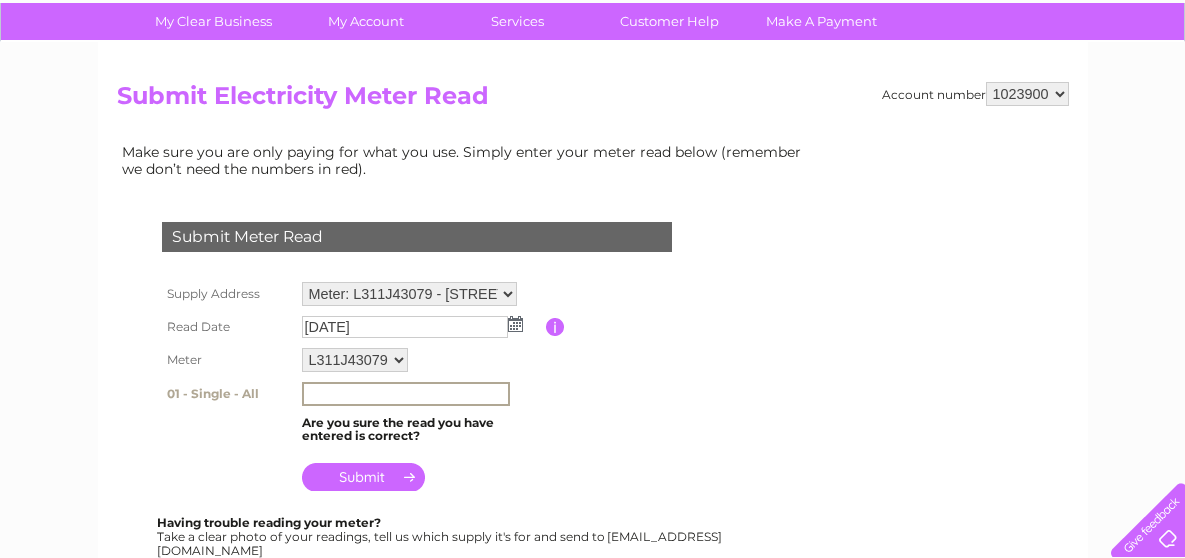 click at bounding box center (406, 394) 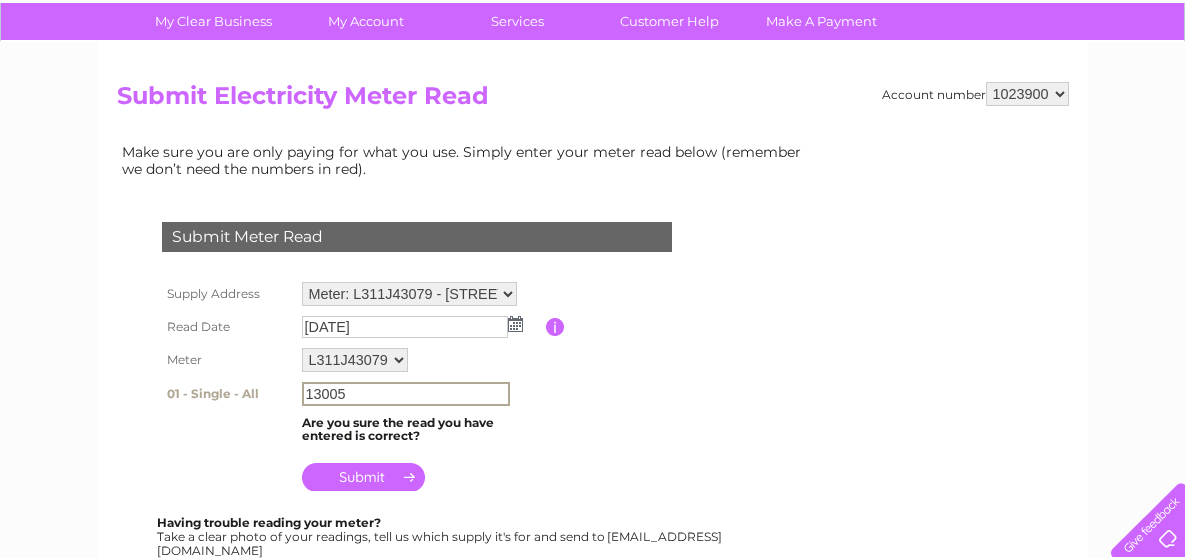 type on "13005" 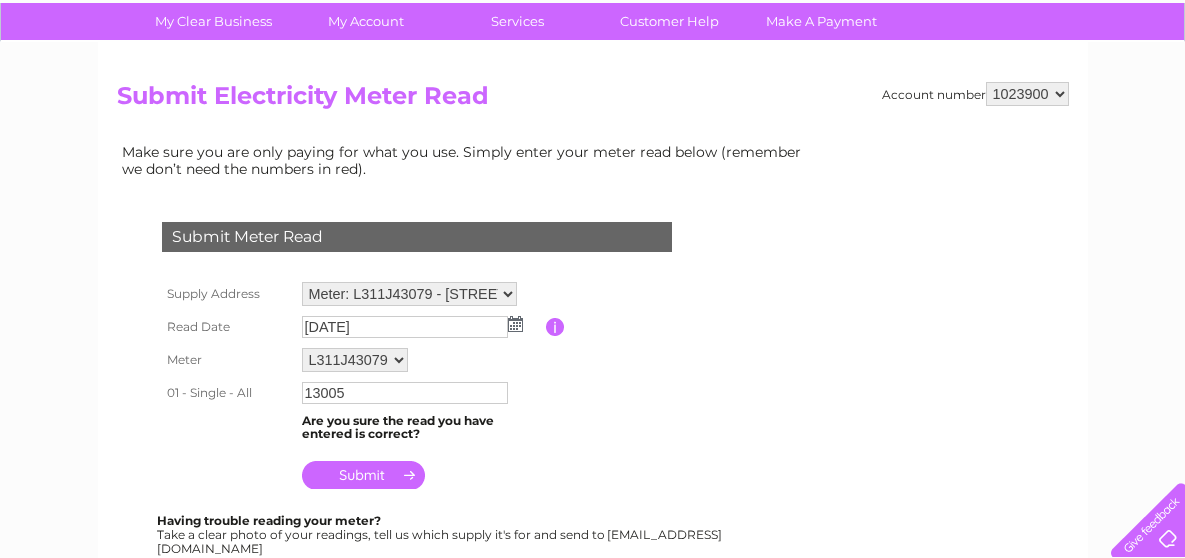 click at bounding box center (363, 475) 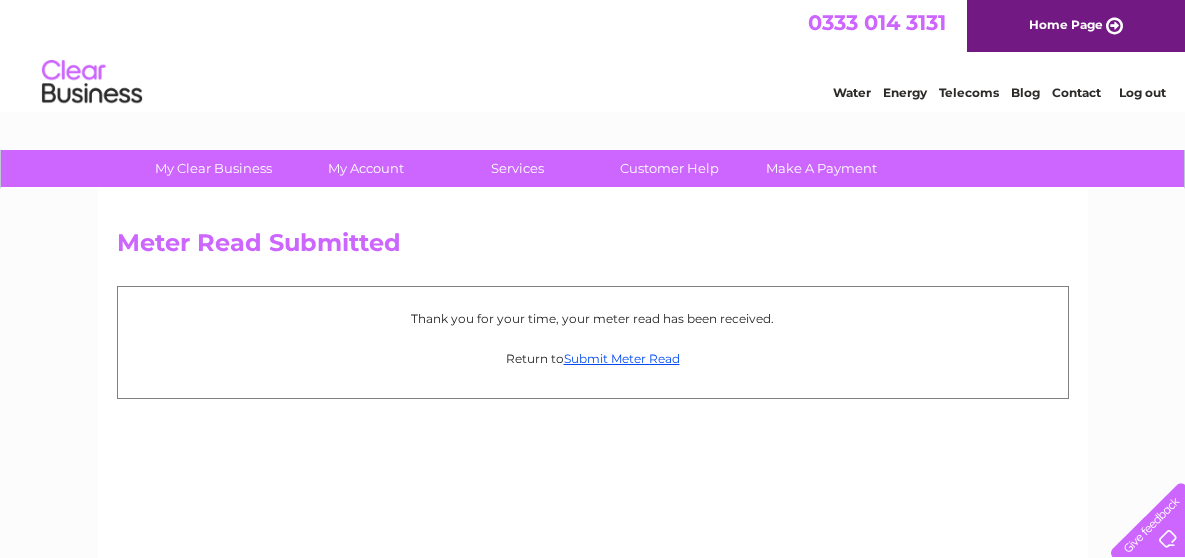 scroll, scrollTop: 0, scrollLeft: 0, axis: both 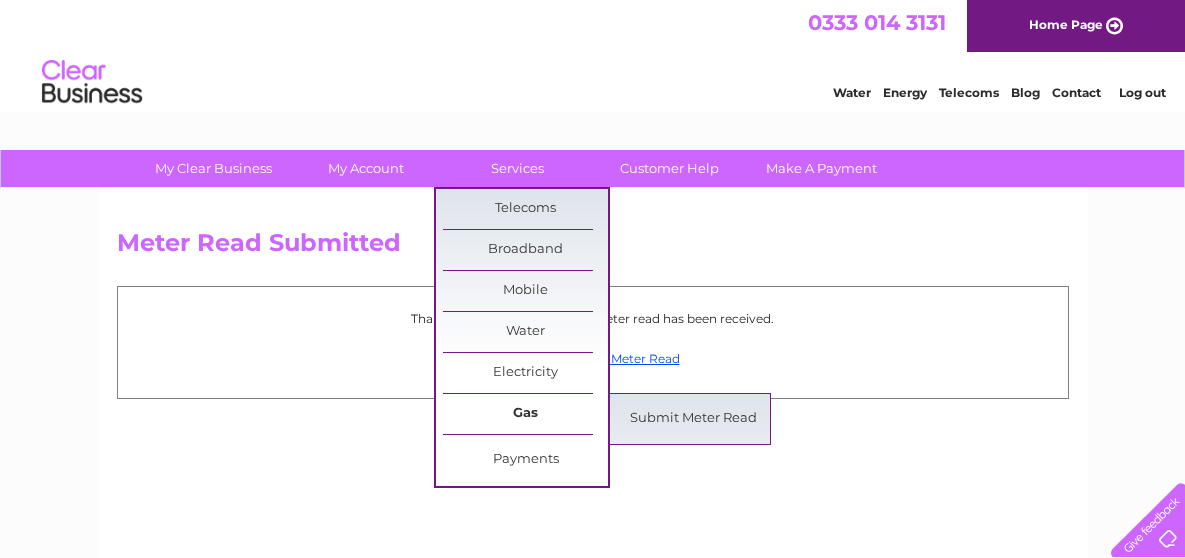 click on "Gas" at bounding box center [525, 414] 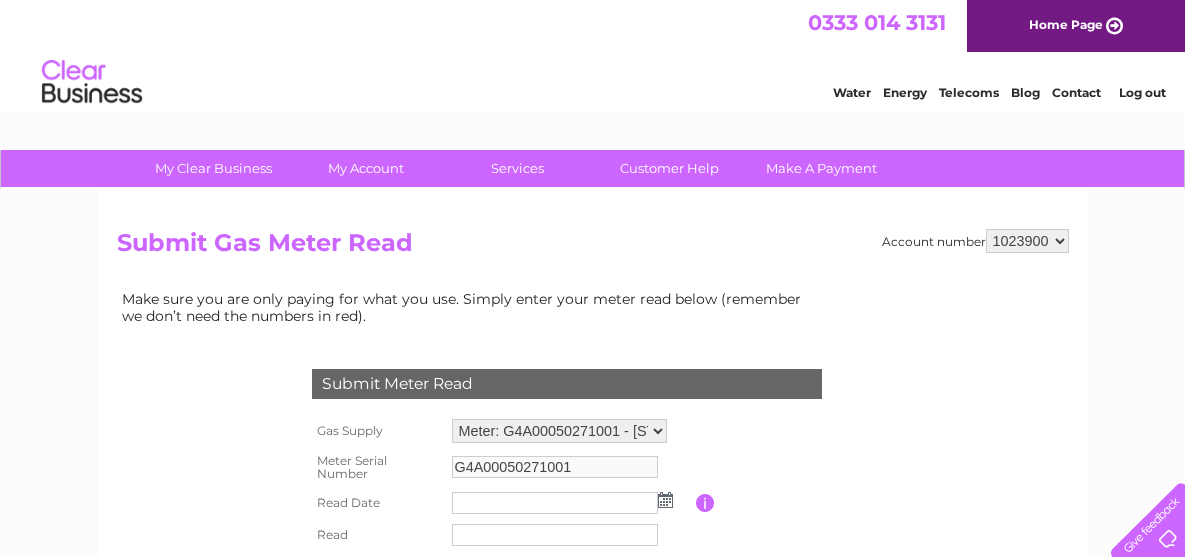 scroll, scrollTop: 0, scrollLeft: 0, axis: both 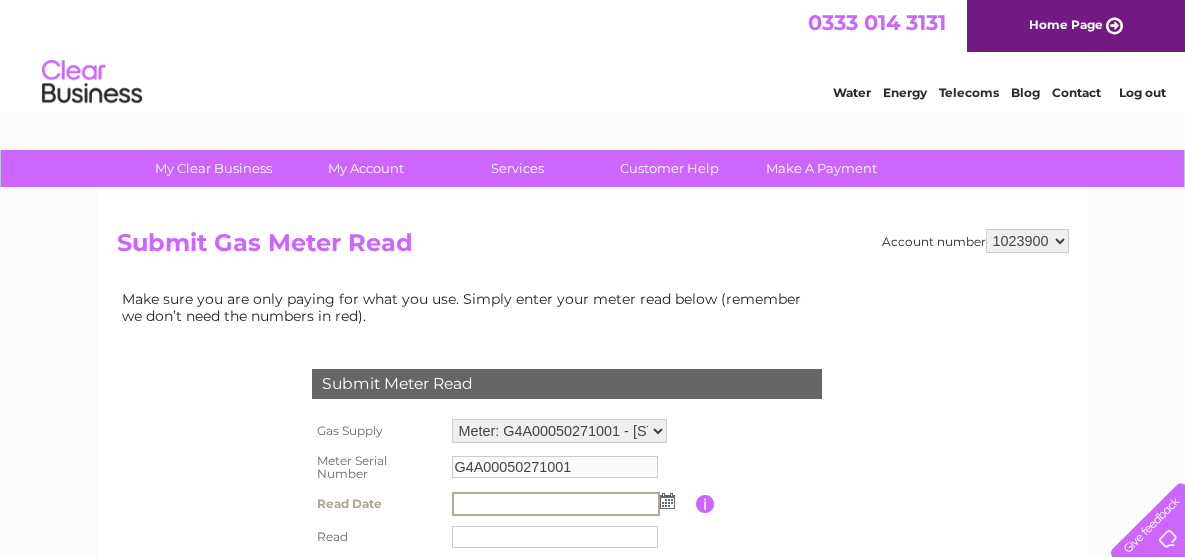click at bounding box center (556, 504) 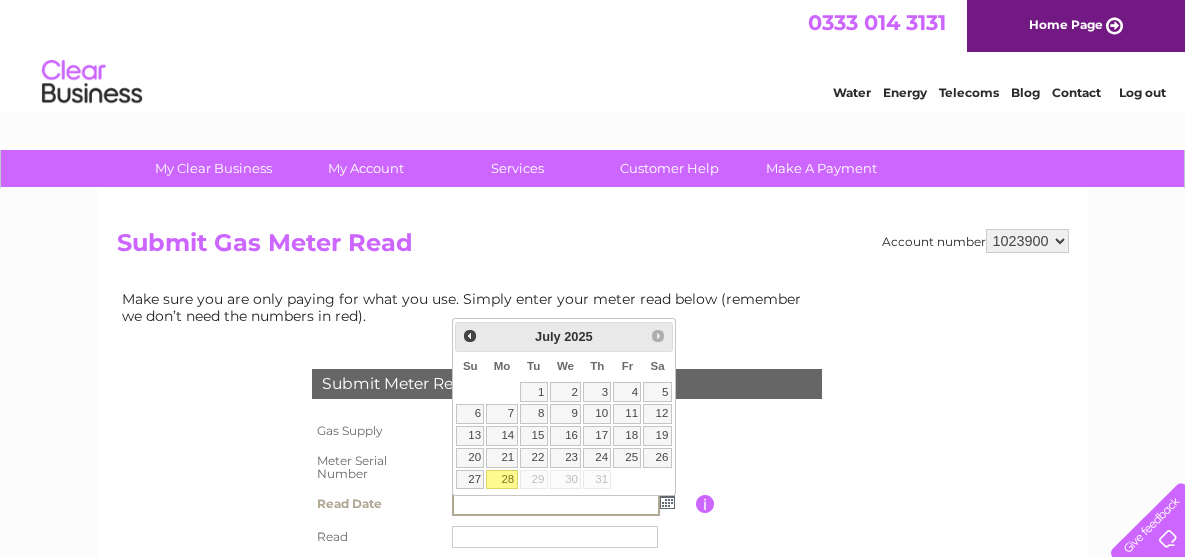 click on "28" at bounding box center (501, 480) 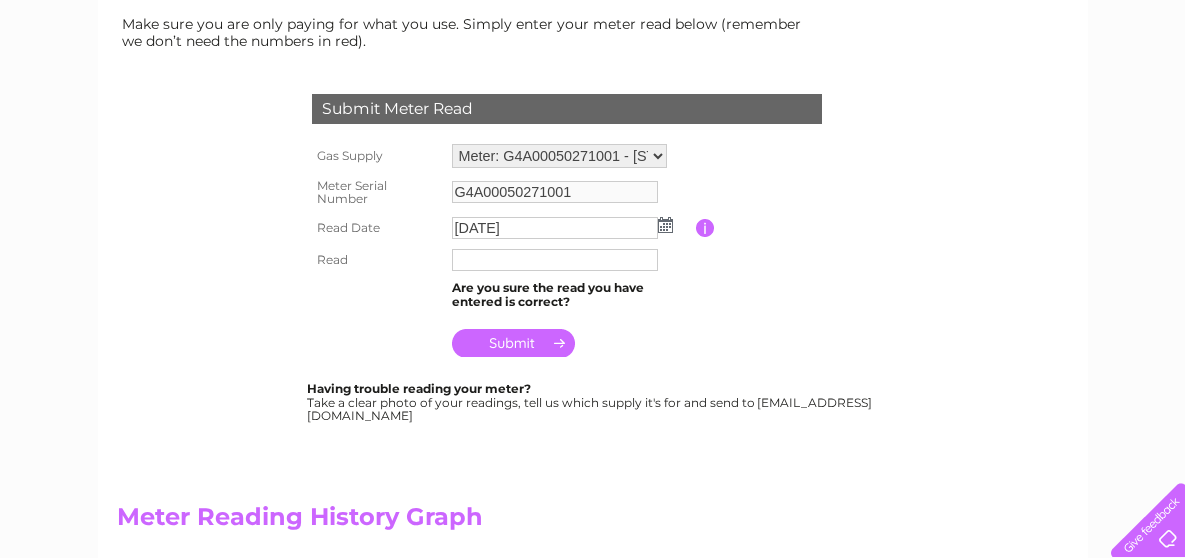 scroll, scrollTop: 307, scrollLeft: 0, axis: vertical 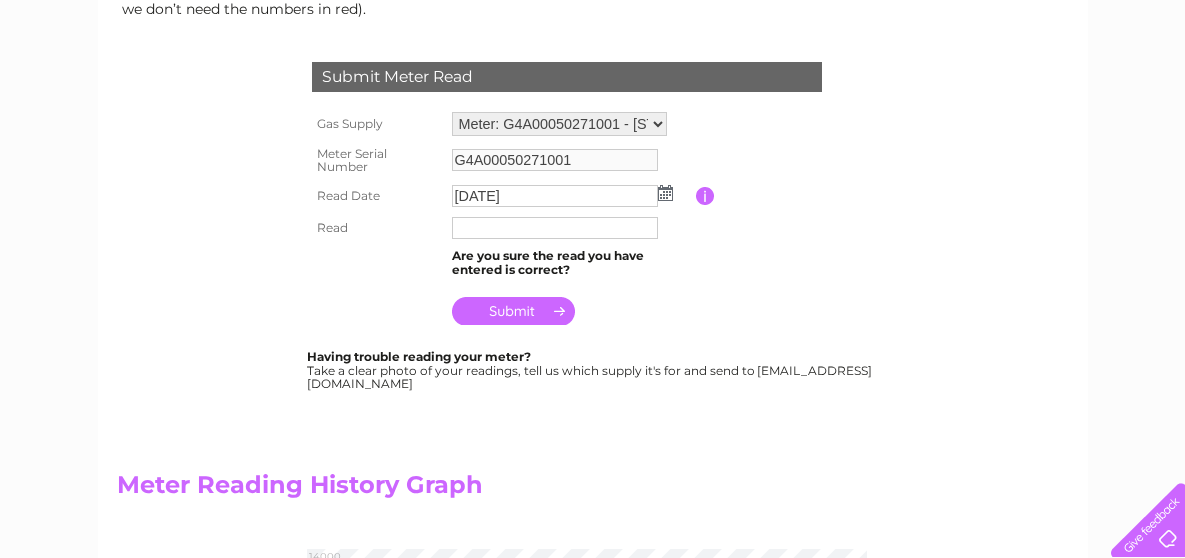 click at bounding box center (555, 228) 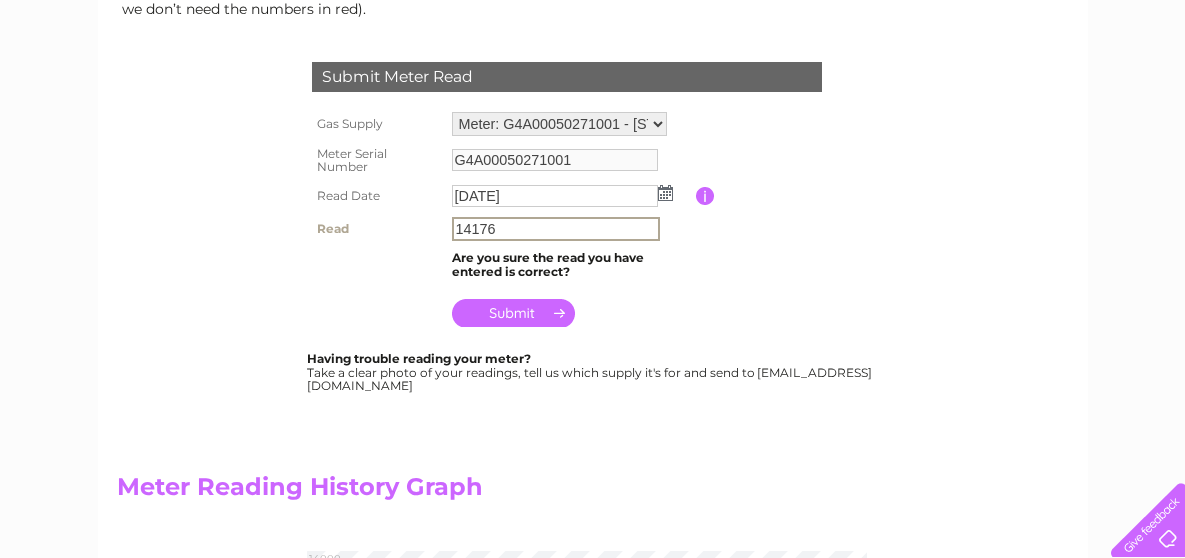 type on "14176" 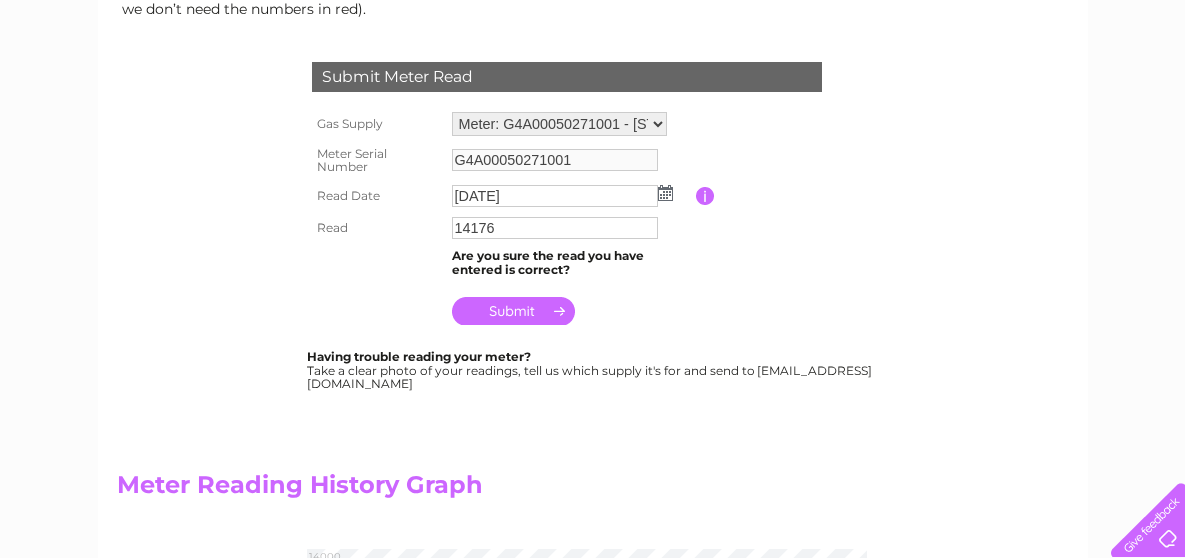 click at bounding box center [513, 311] 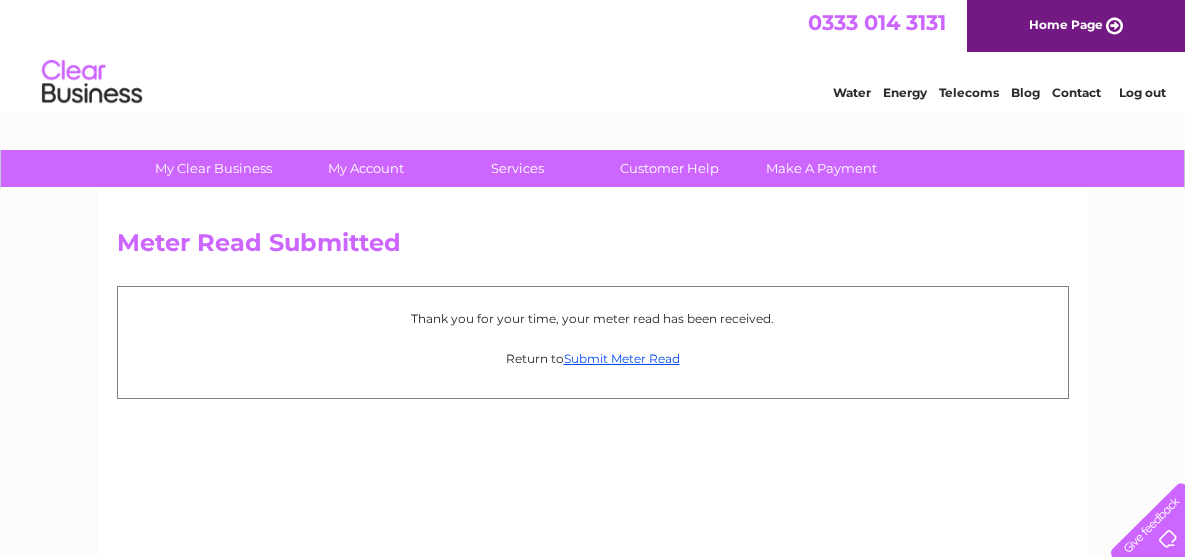 scroll, scrollTop: 0, scrollLeft: 0, axis: both 